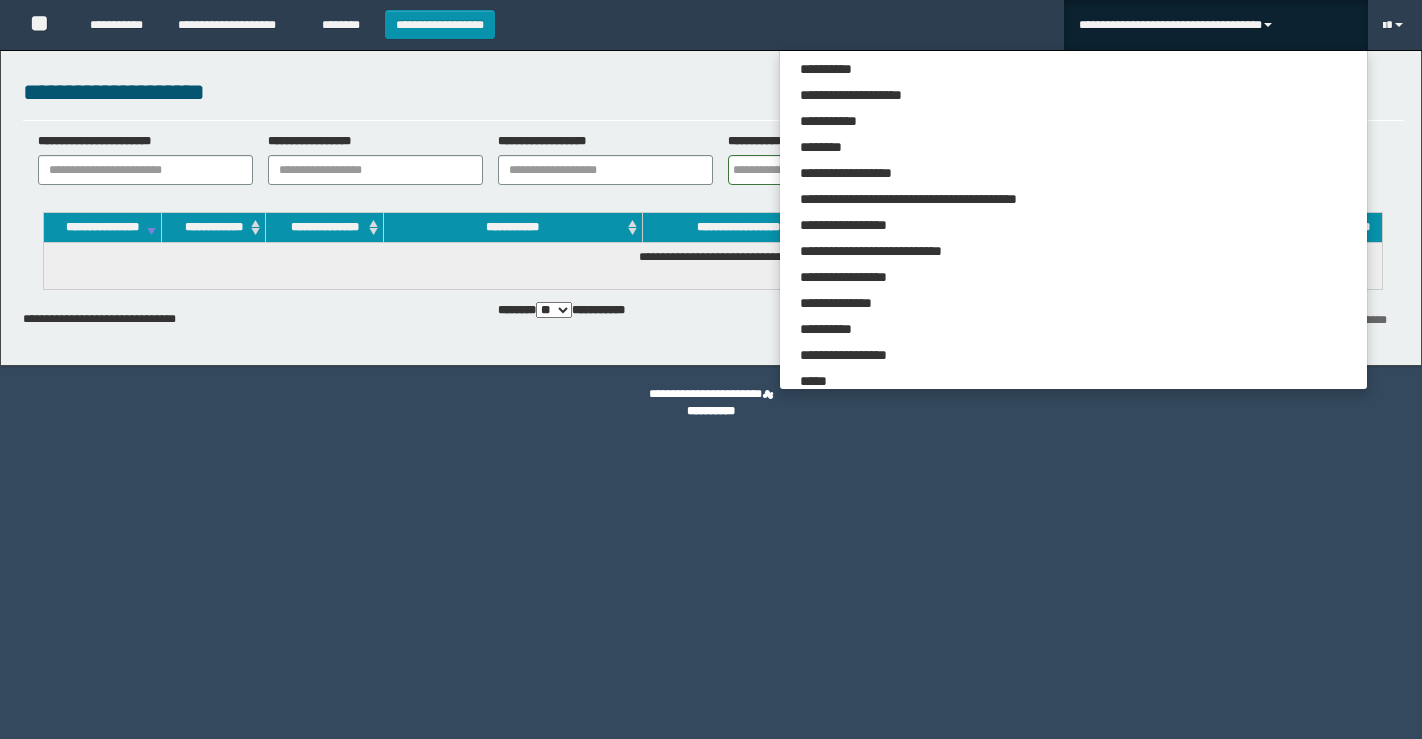 scroll, scrollTop: 0, scrollLeft: 0, axis: both 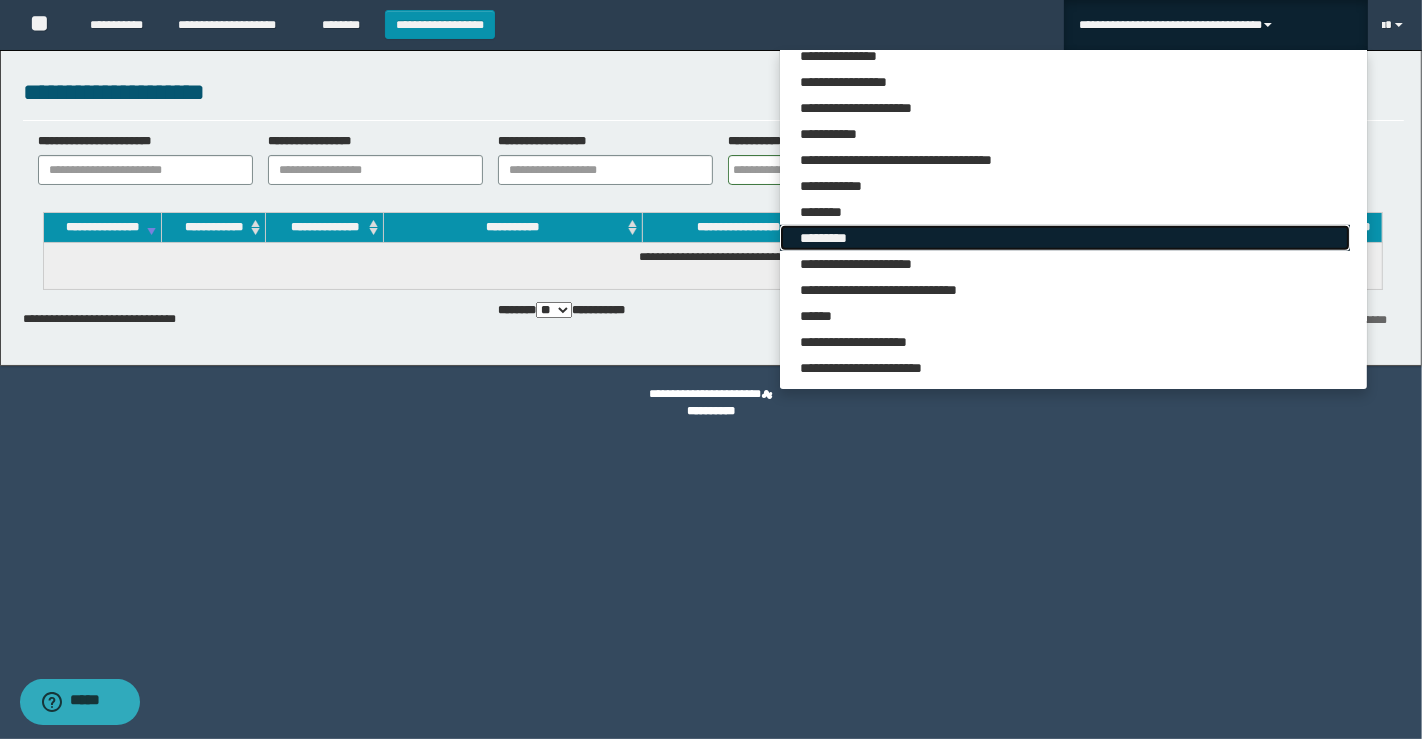 click on "*********" at bounding box center [1065, 238] 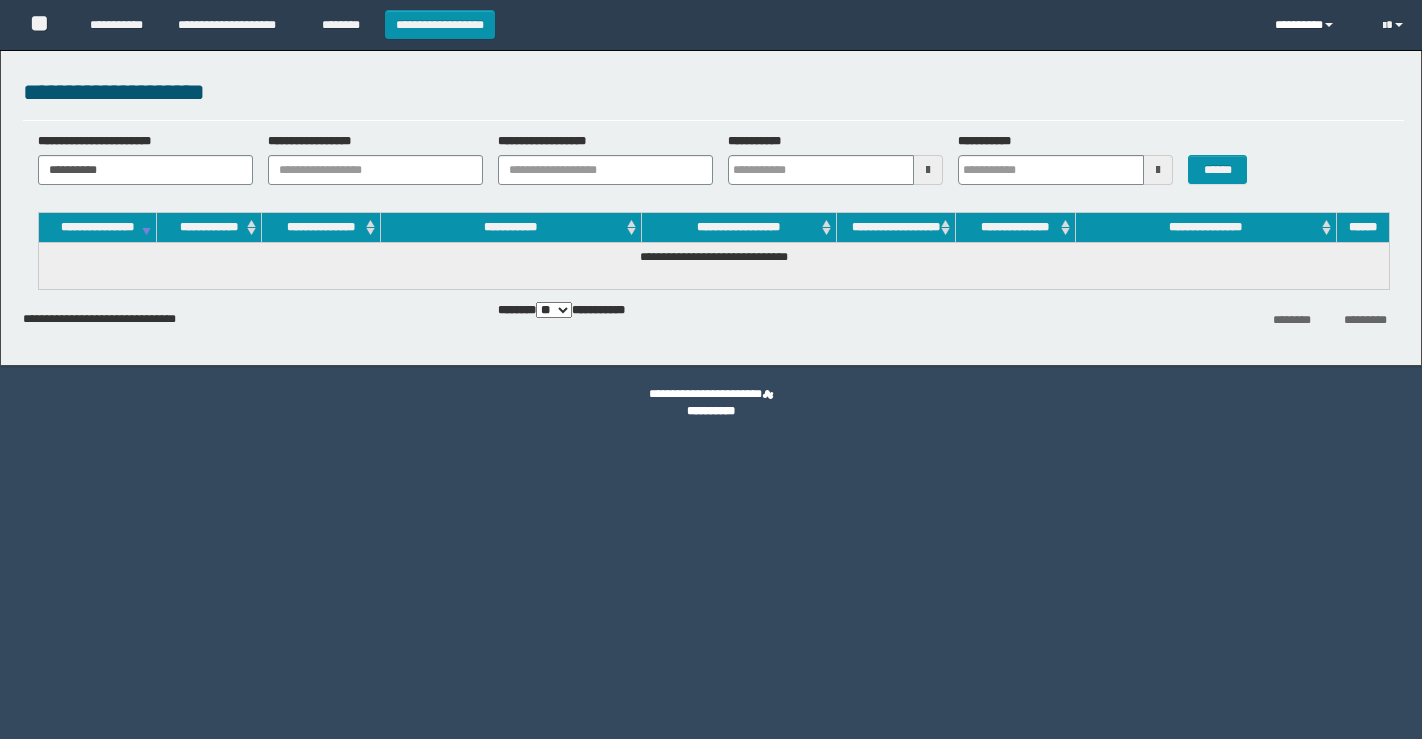 scroll, scrollTop: 0, scrollLeft: 0, axis: both 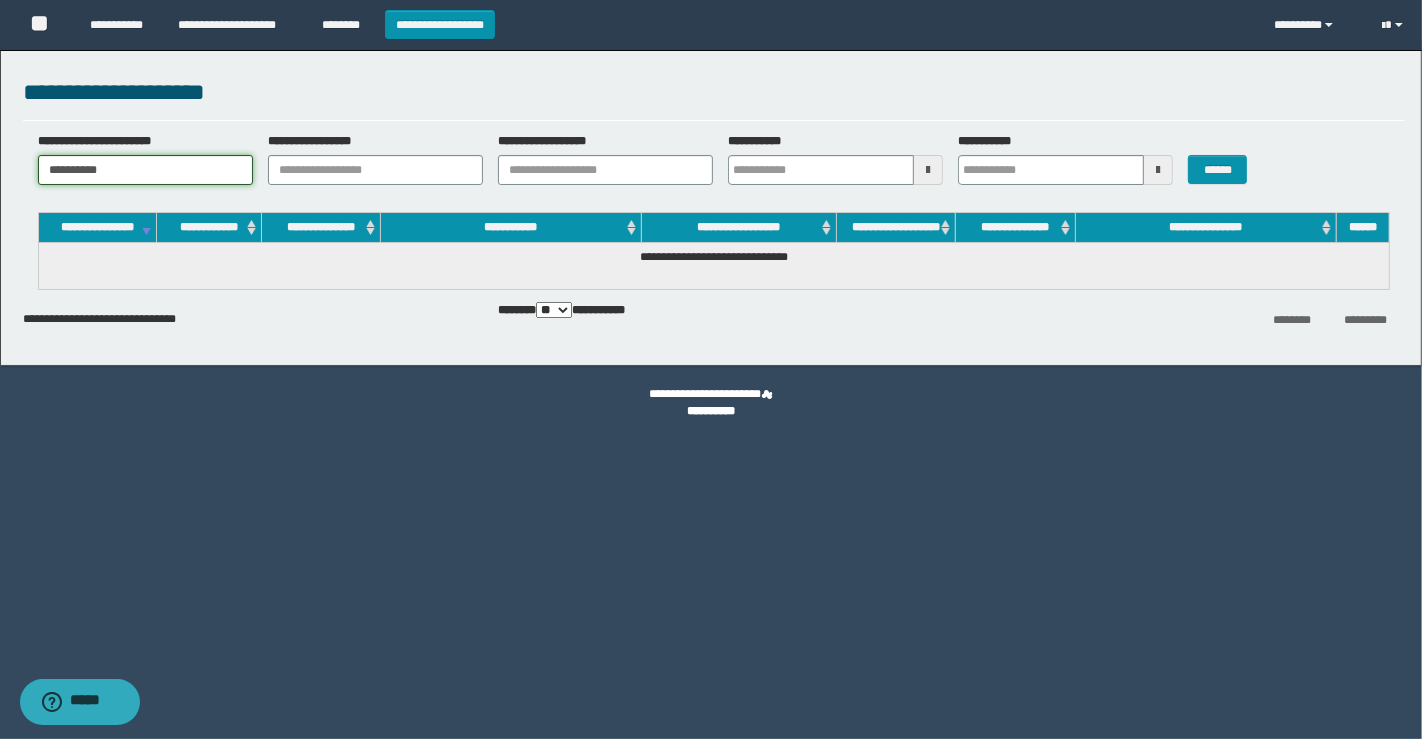 click on "**********" at bounding box center (145, 170) 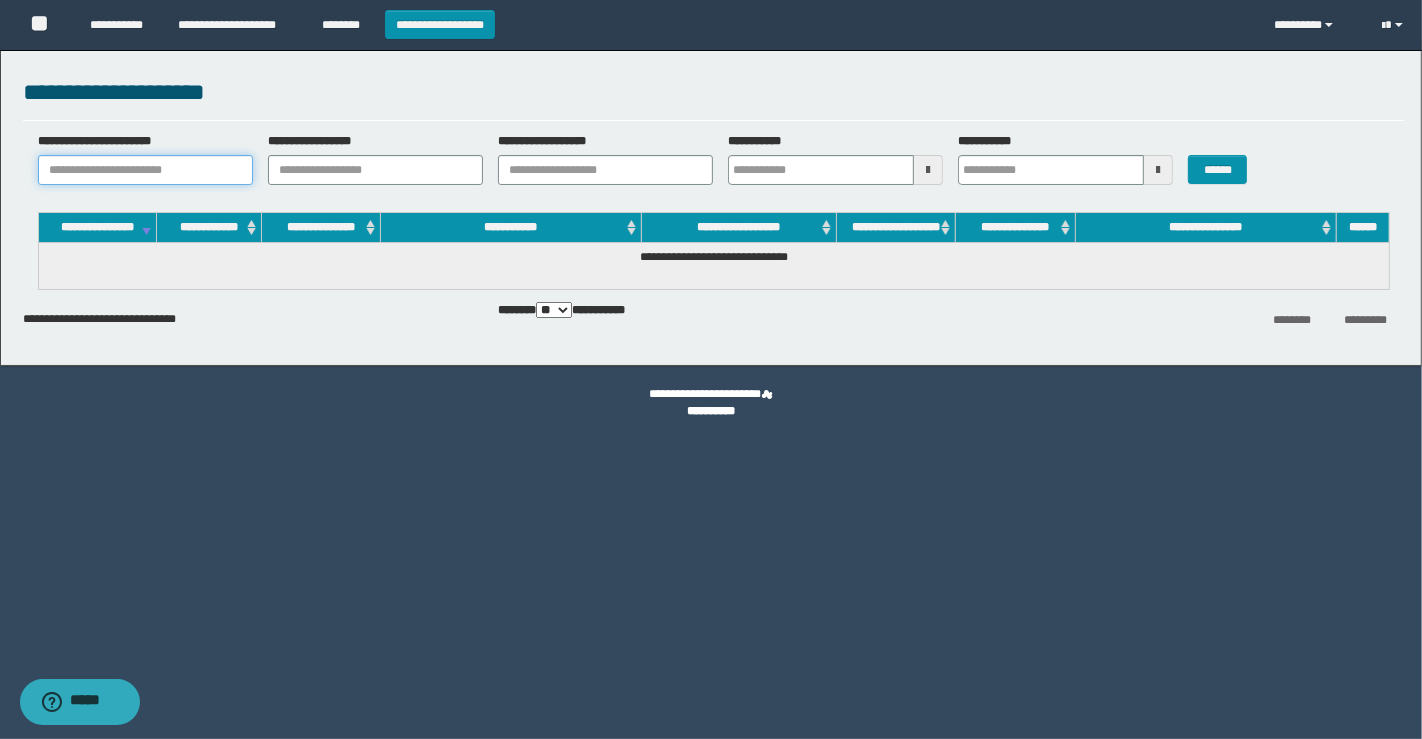 type 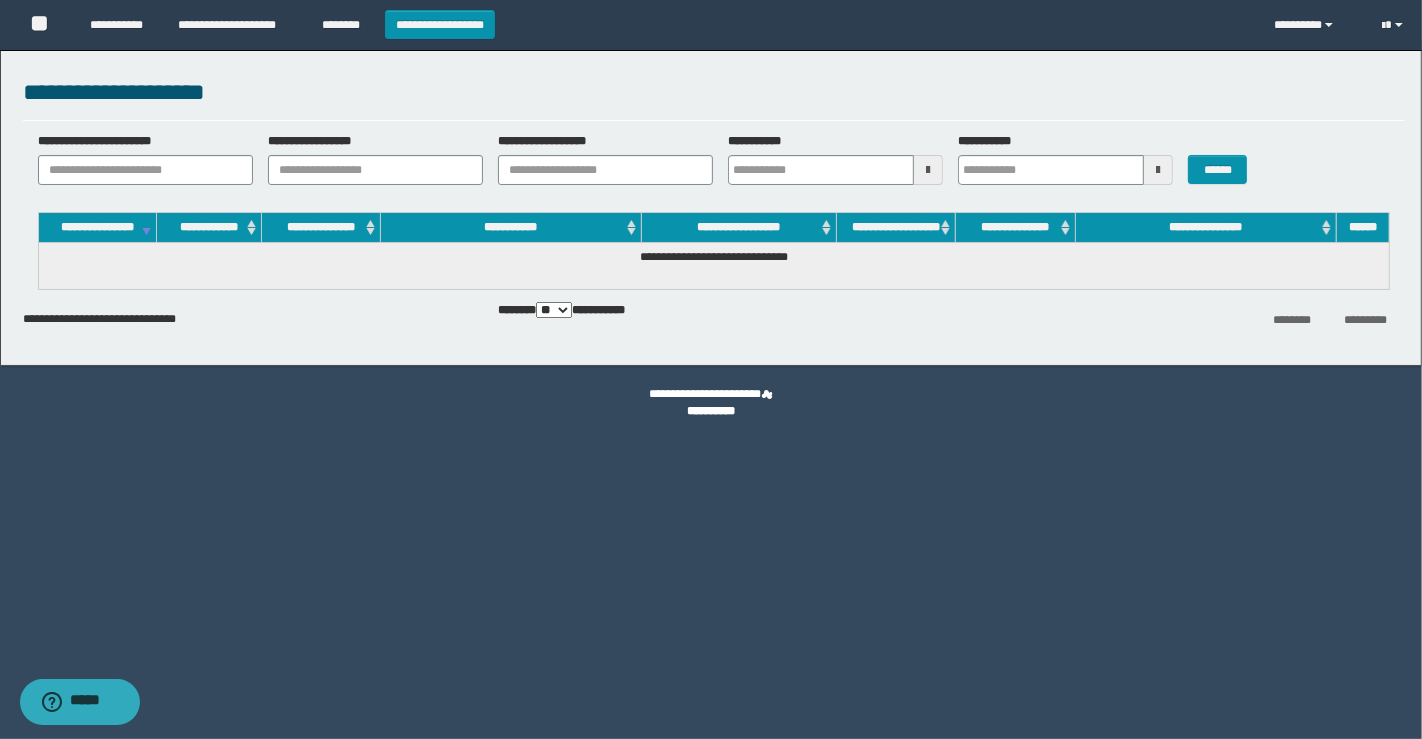 click at bounding box center [928, 170] 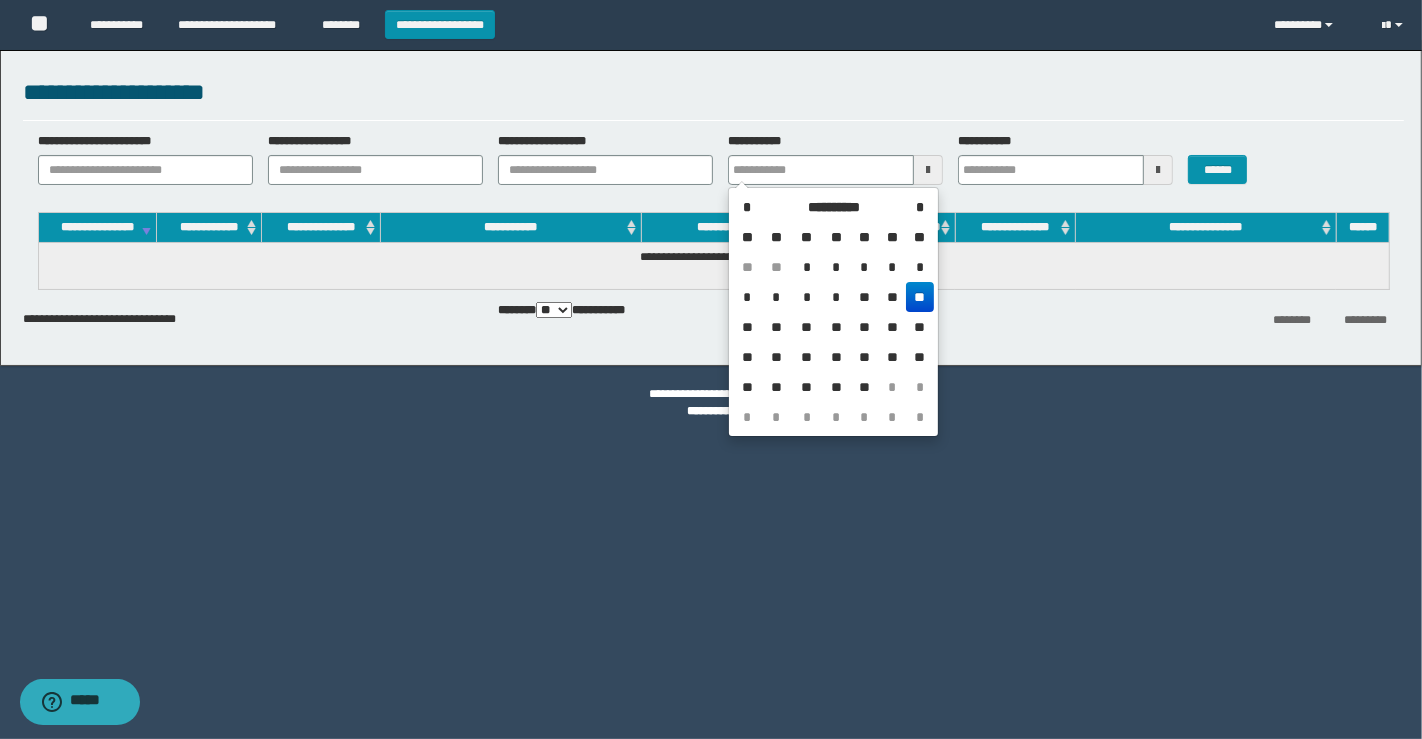 click on "**********" at bounding box center [833, 312] 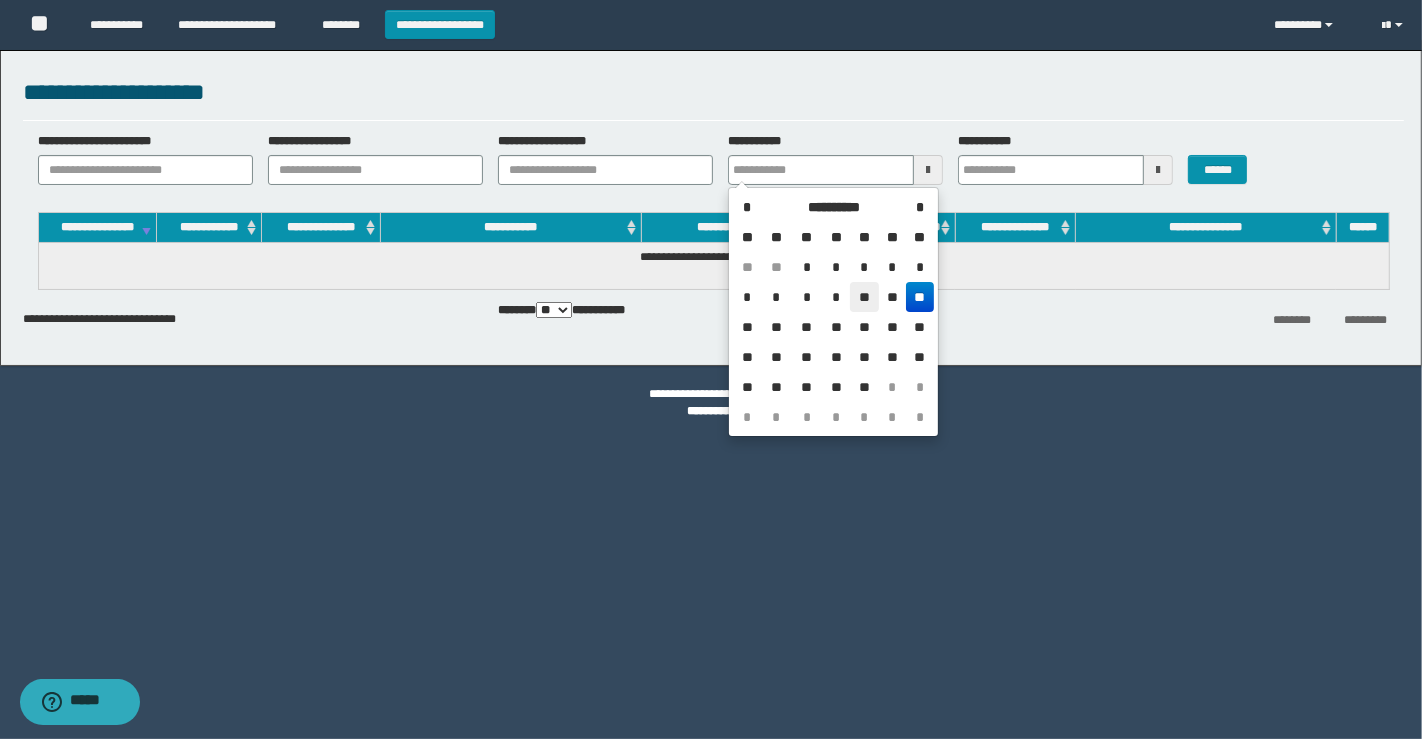 click on "**" at bounding box center [864, 297] 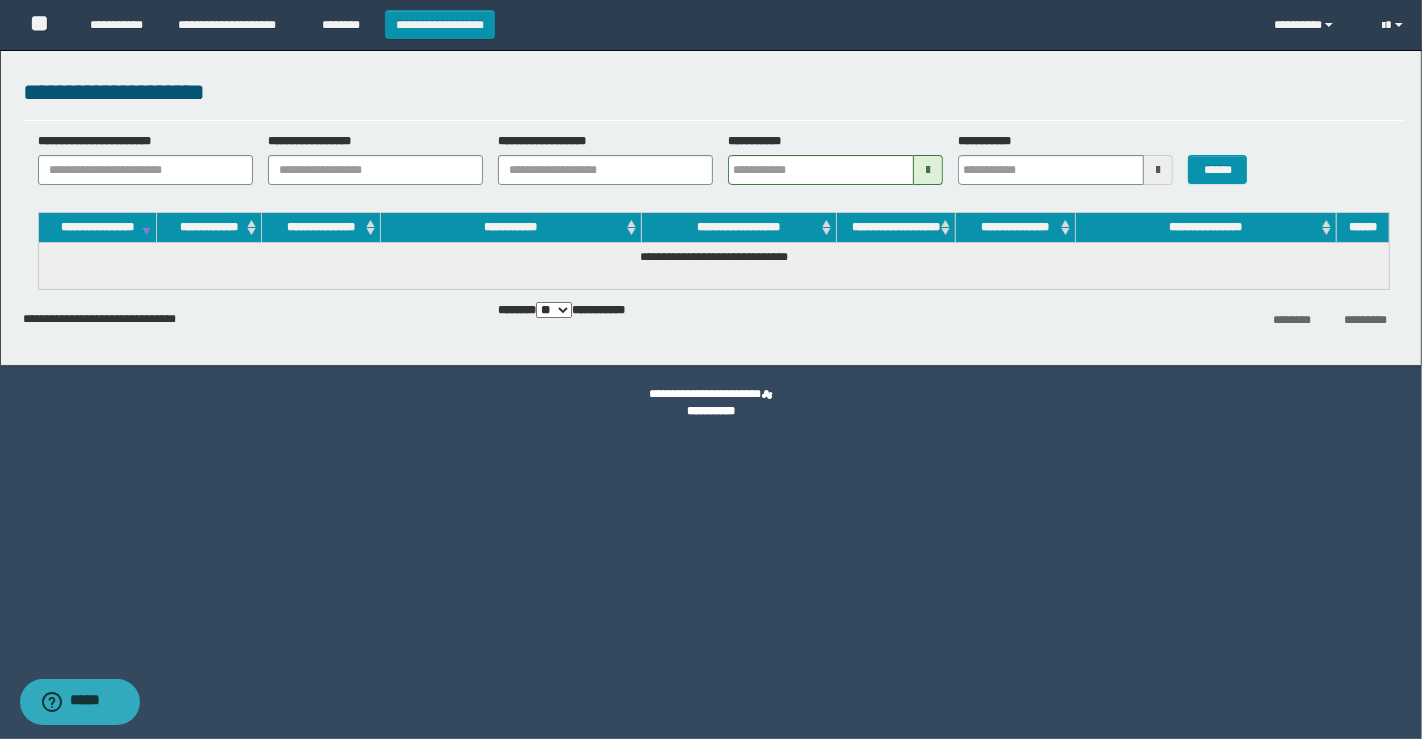 click at bounding box center (1158, 170) 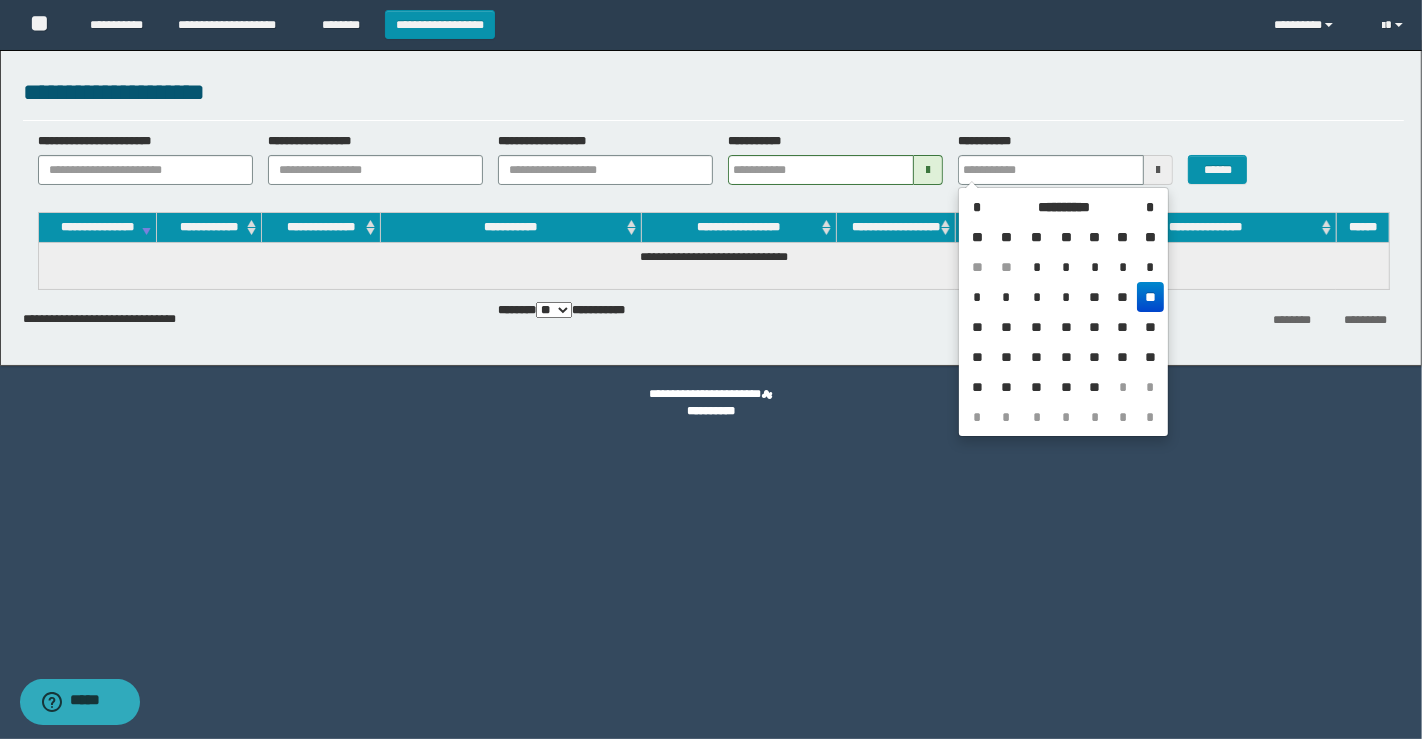 click on "**" at bounding box center (1150, 297) 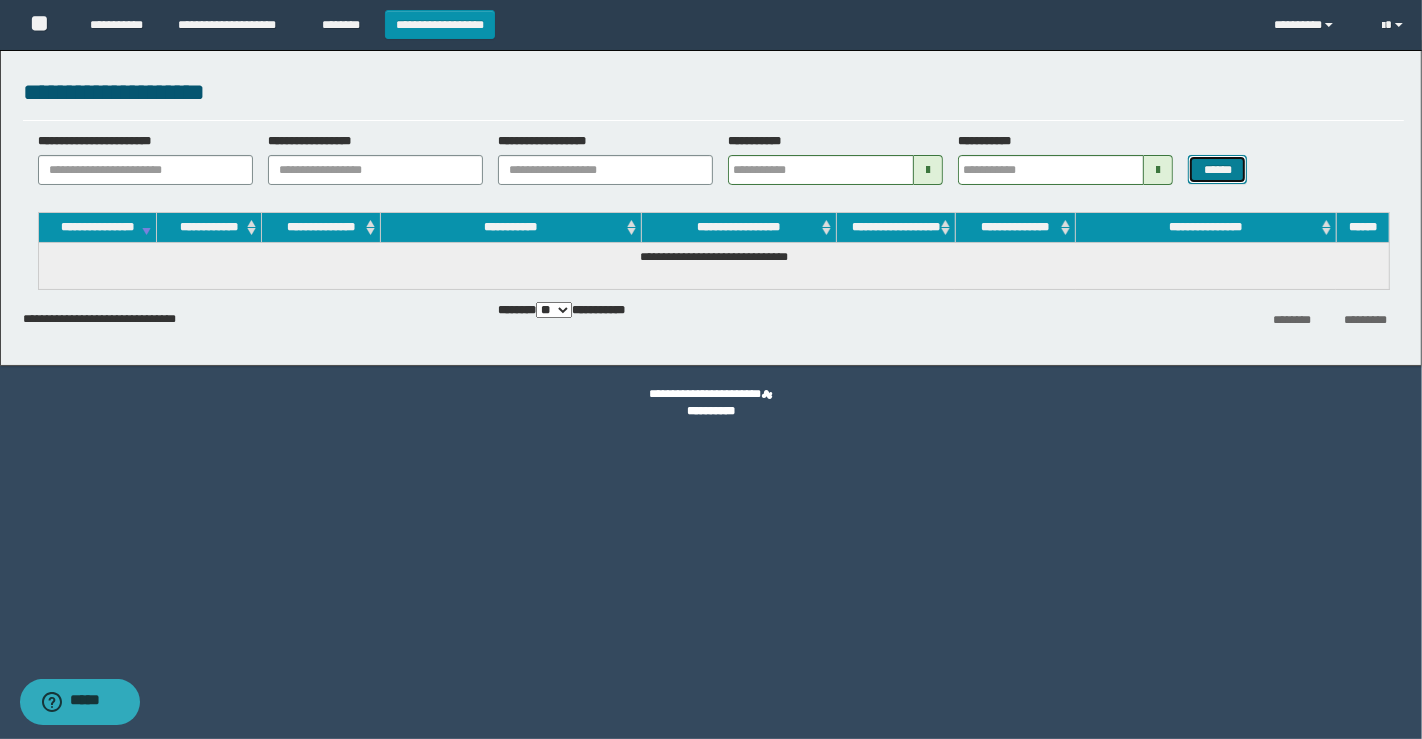 click on "******" at bounding box center (1217, 169) 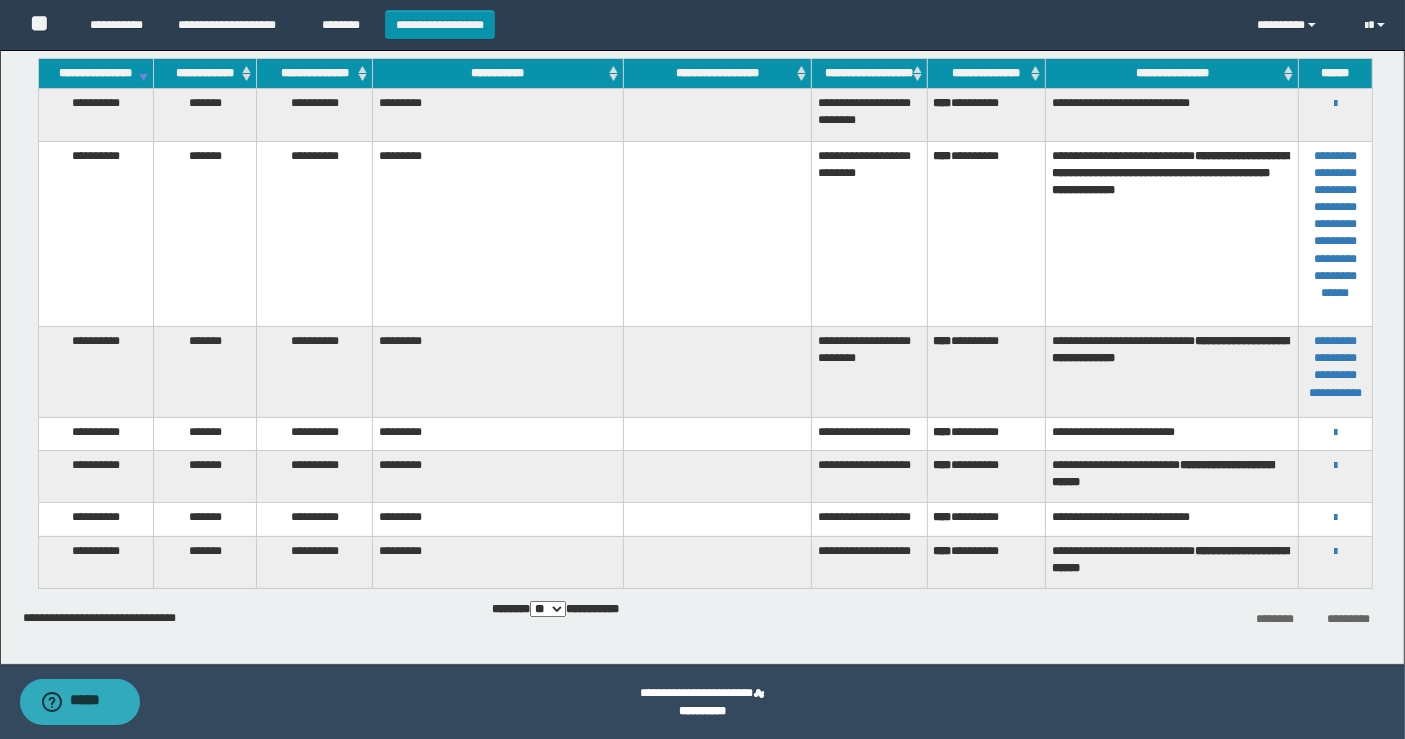 scroll, scrollTop: 42, scrollLeft: 0, axis: vertical 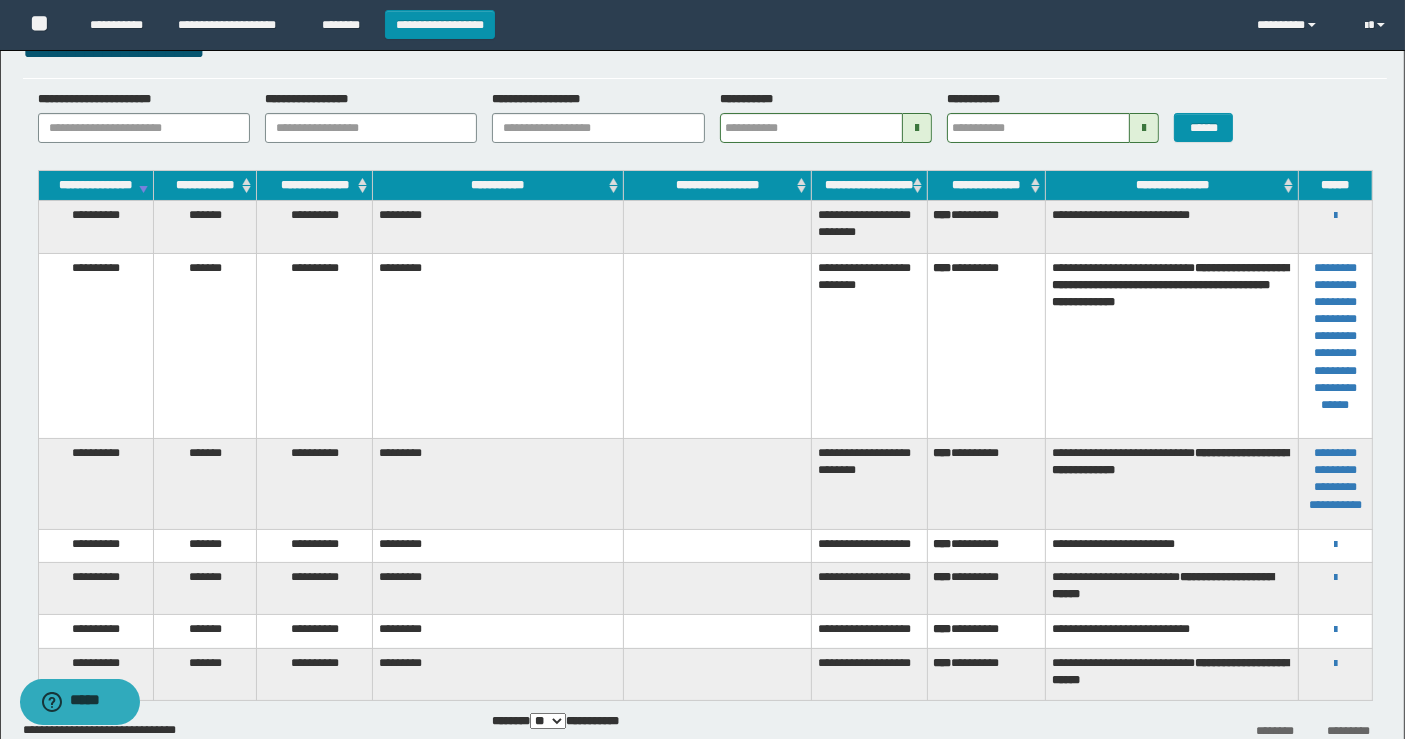 click on "**********" at bounding box center [986, 227] 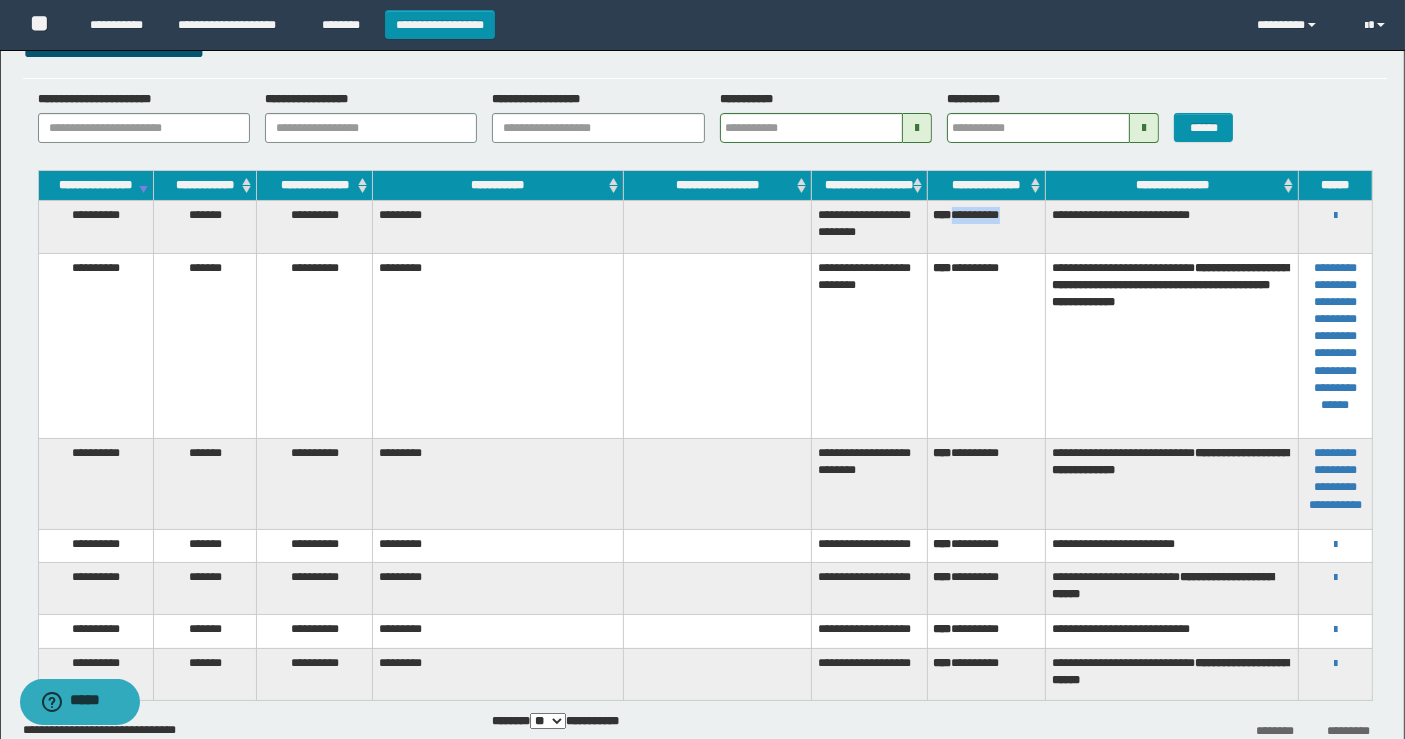 click on "**********" at bounding box center (986, 227) 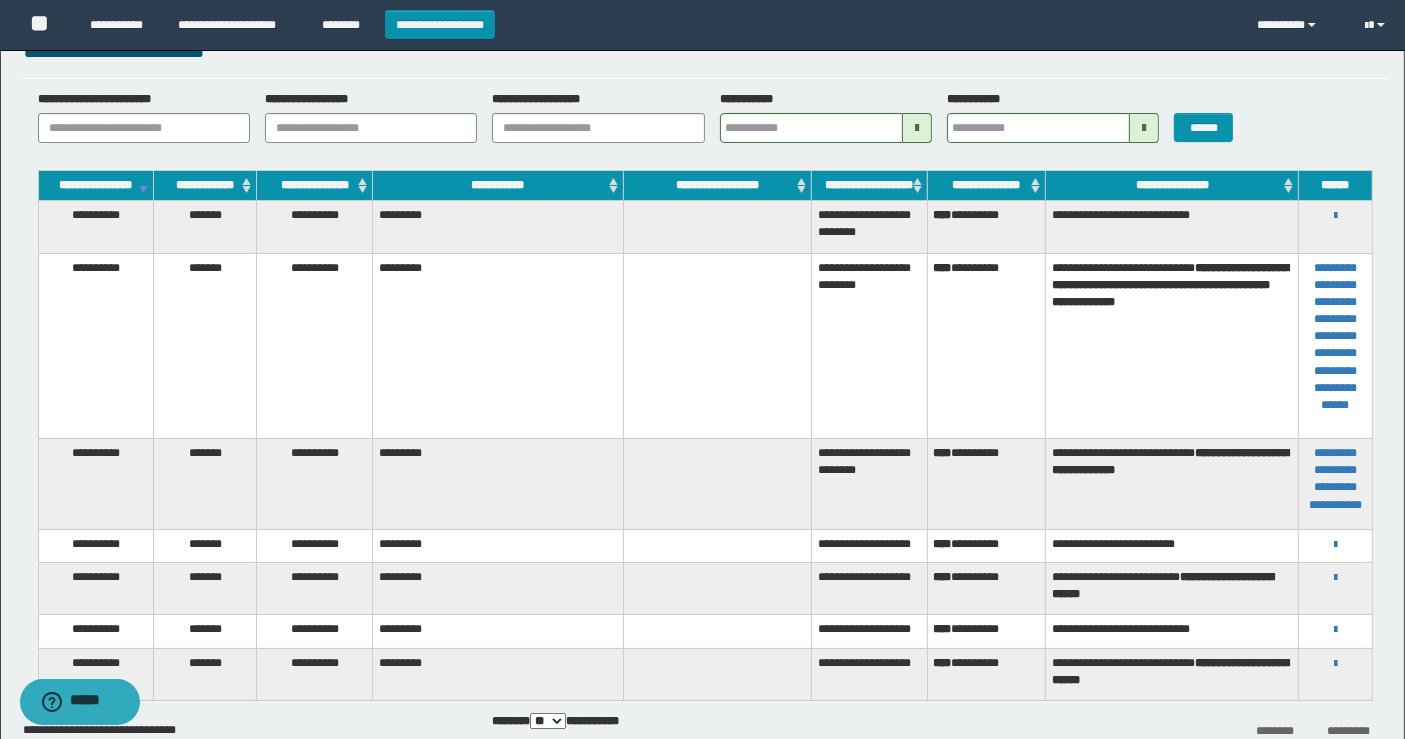 click on "**********" at bounding box center (1335, 227) 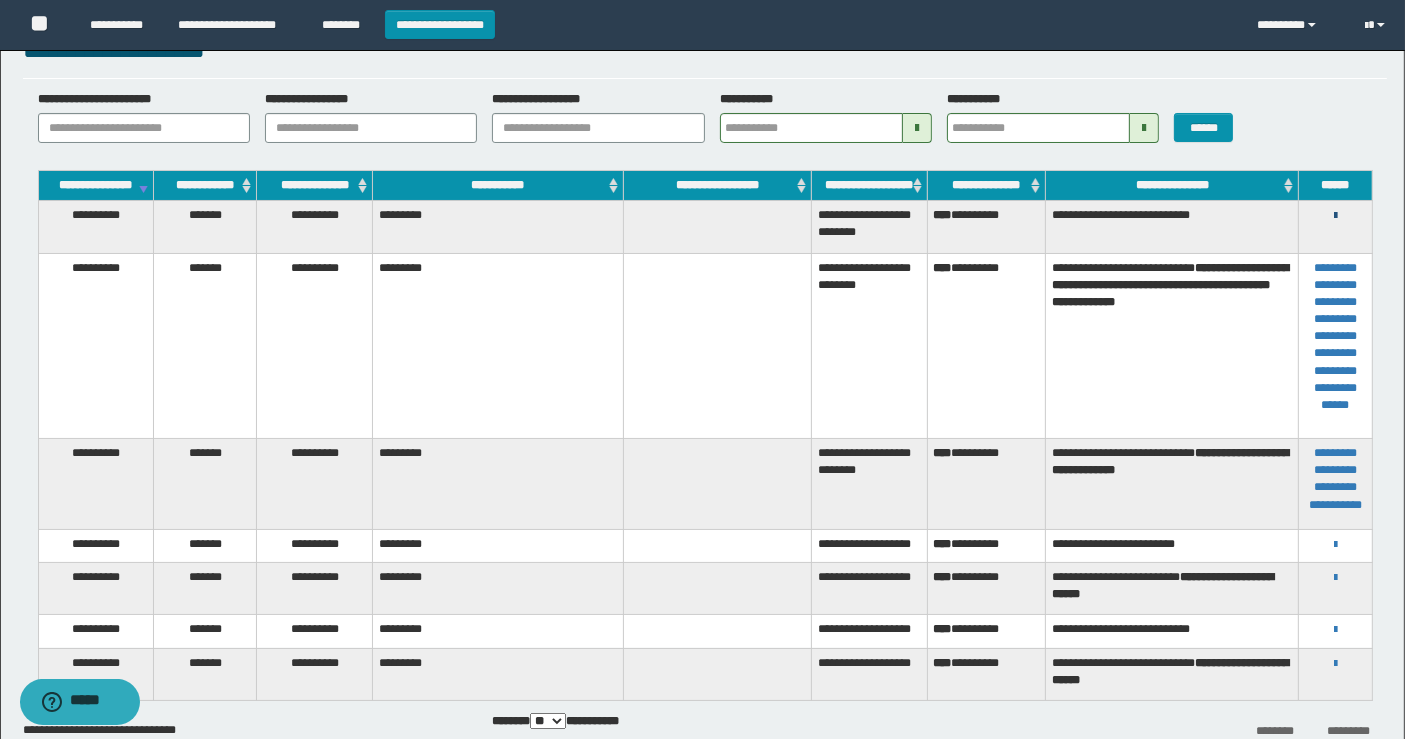 click at bounding box center [1335, 216] 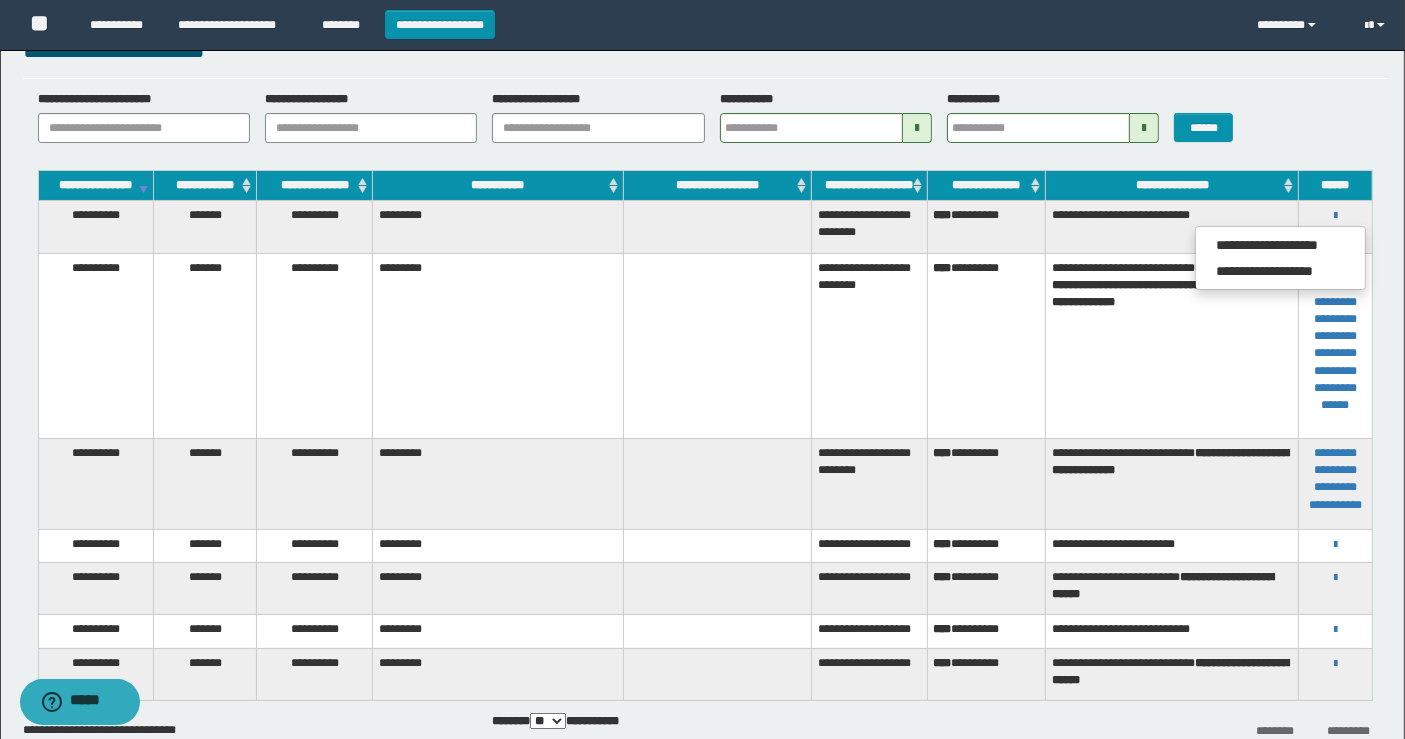 click on "**********" at bounding box center (986, 345) 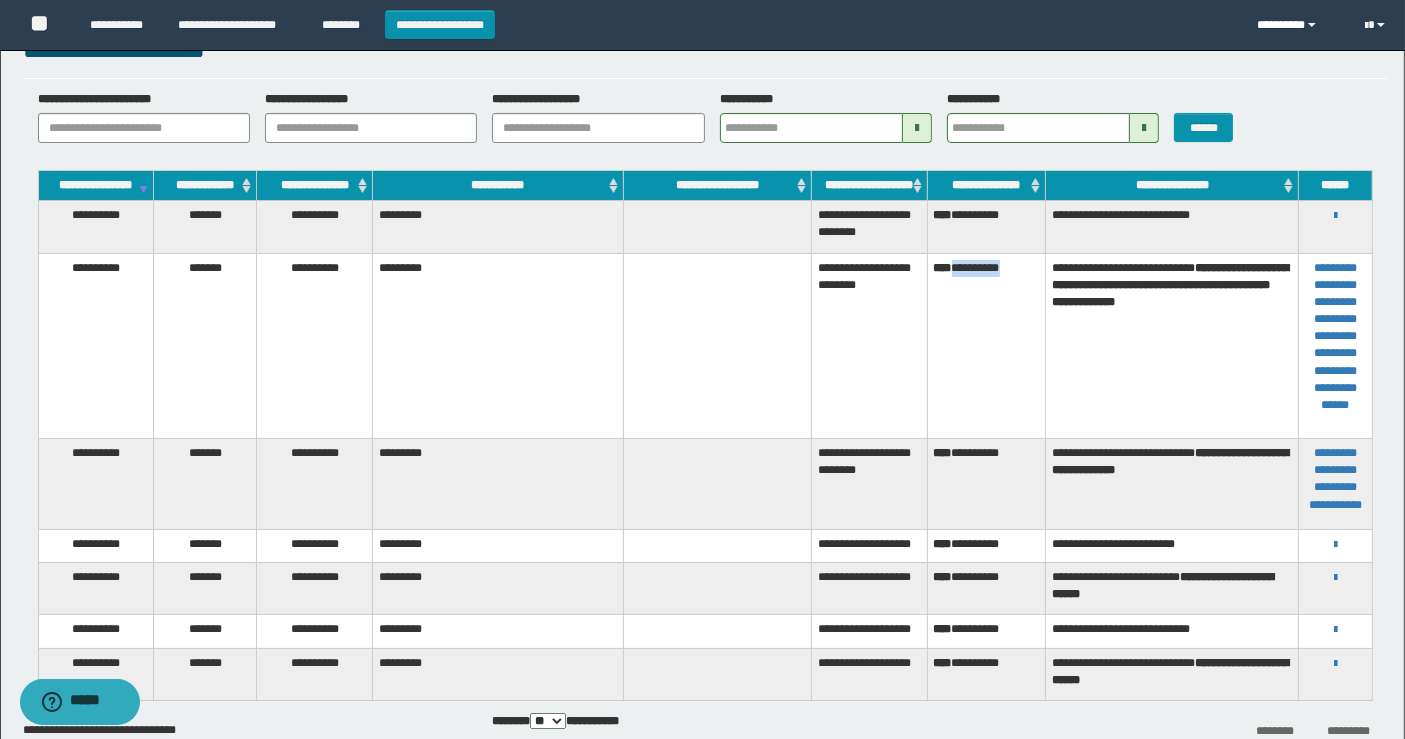click on "*********" at bounding box center [1297, 25] 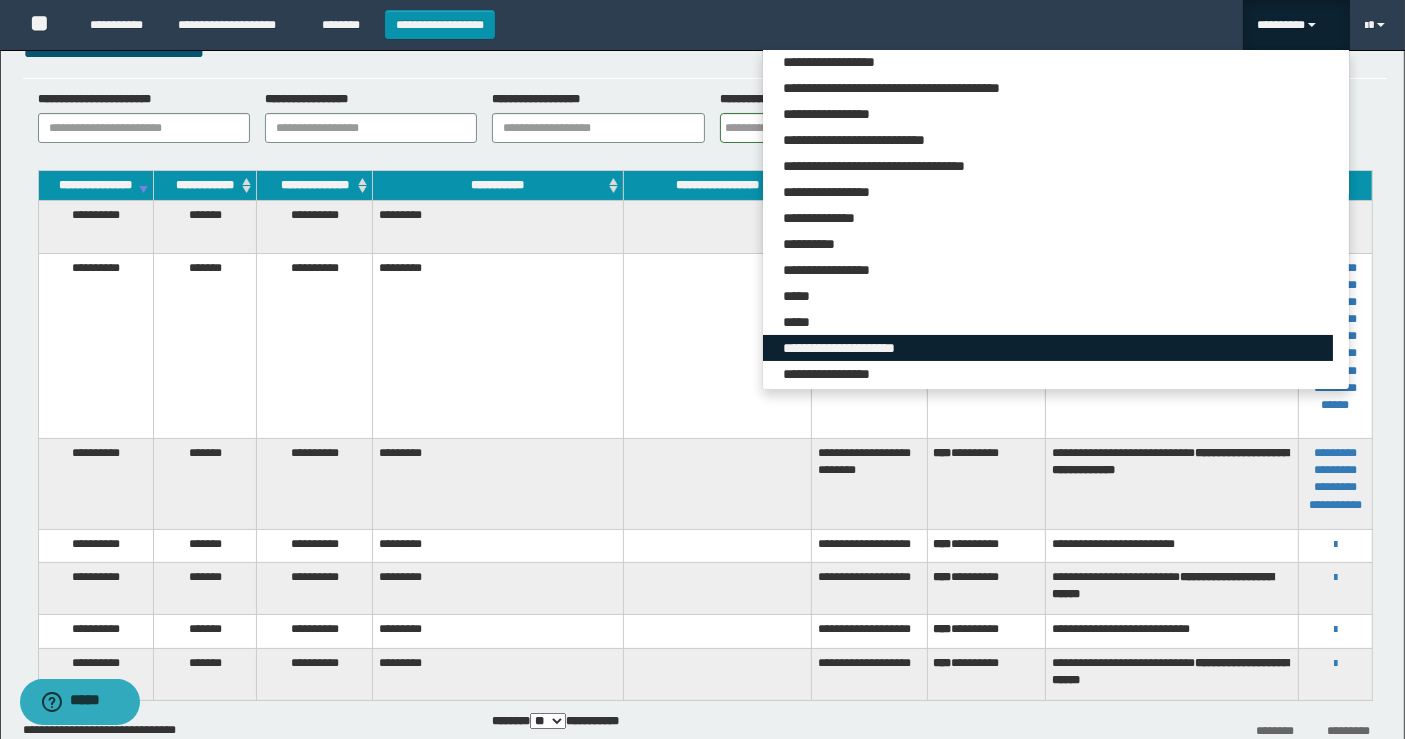 scroll, scrollTop: 0, scrollLeft: 0, axis: both 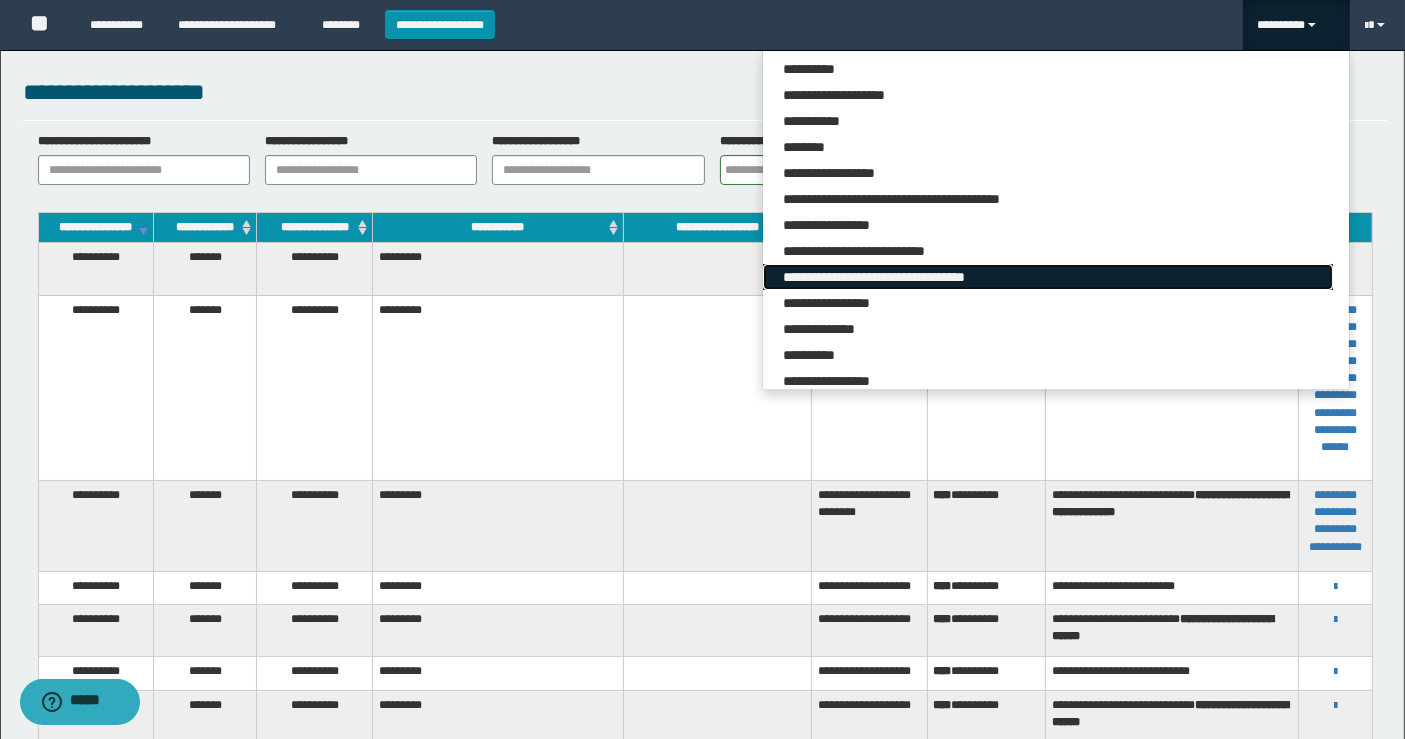 click on "**********" at bounding box center (1048, 277) 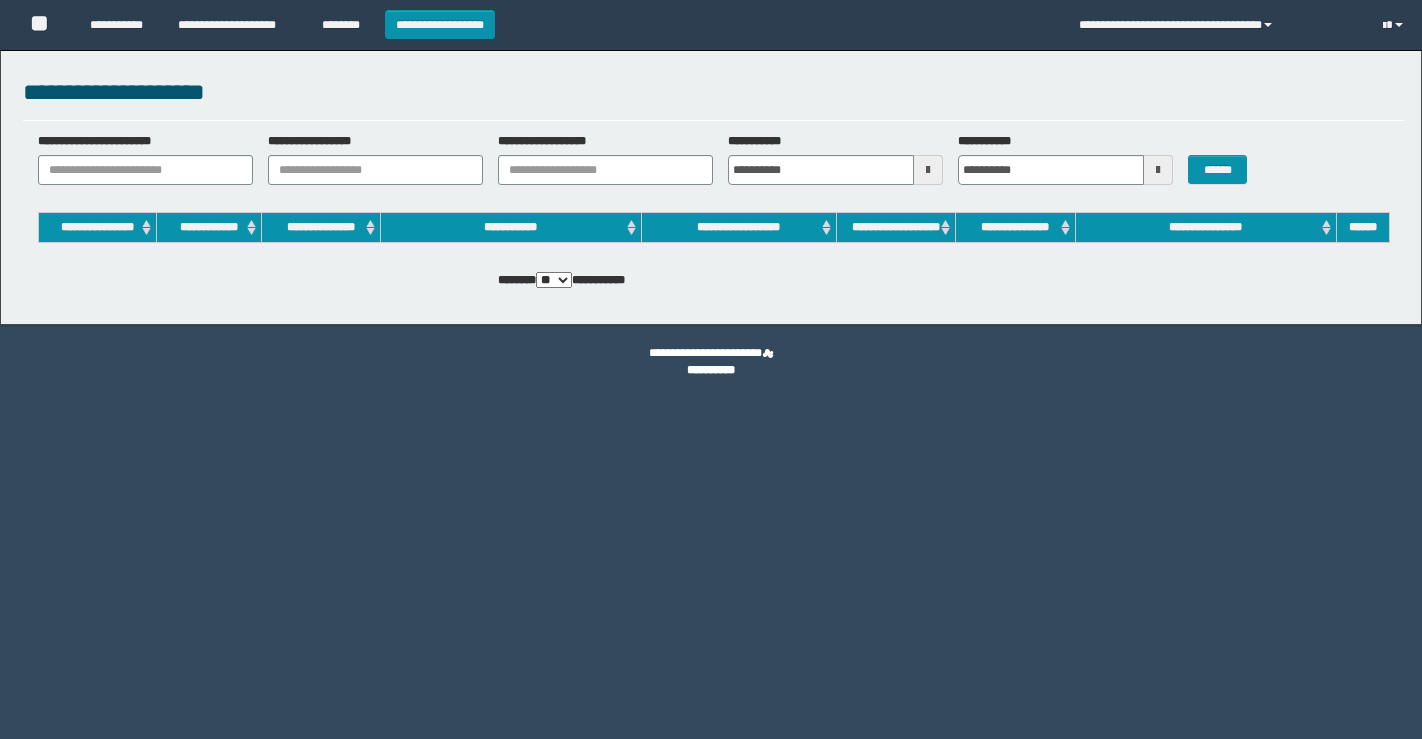 scroll, scrollTop: 0, scrollLeft: 0, axis: both 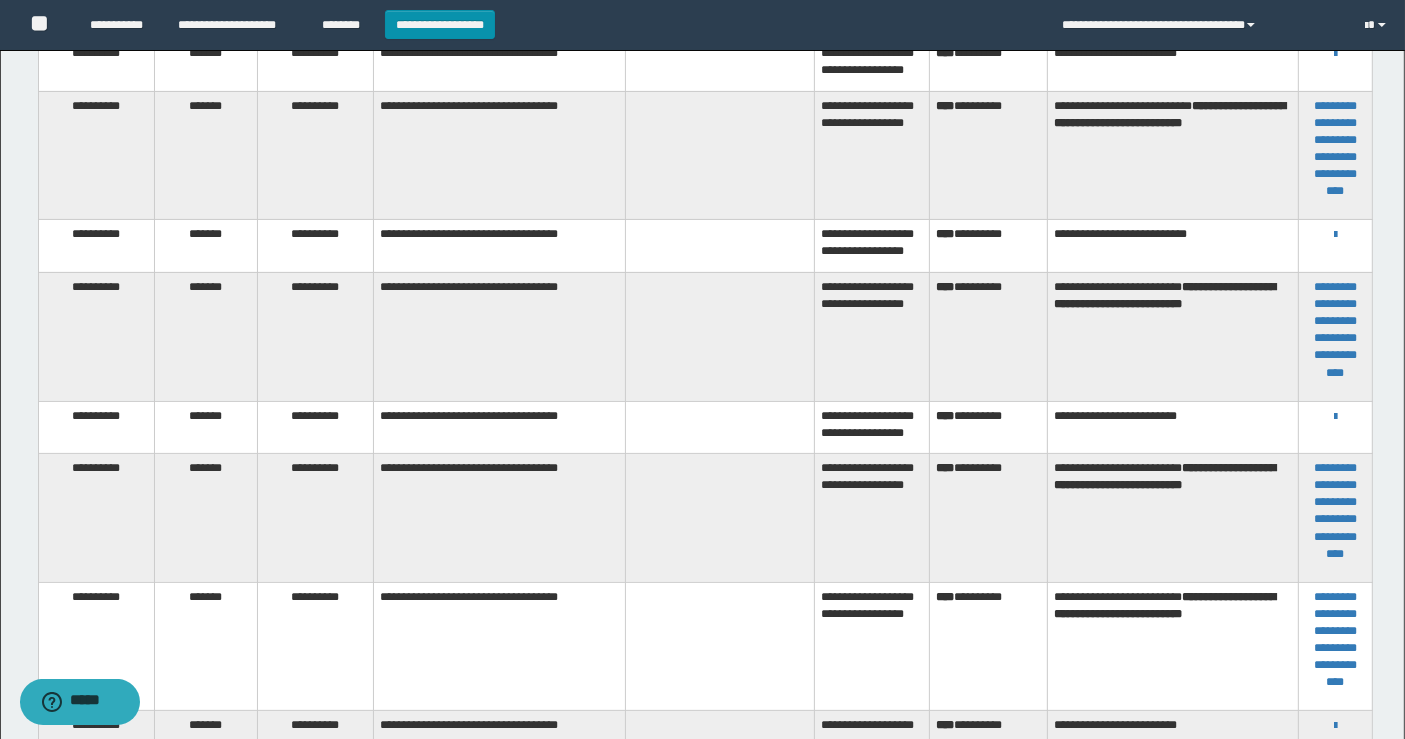 click on "**********" at bounding box center [1335, 416] 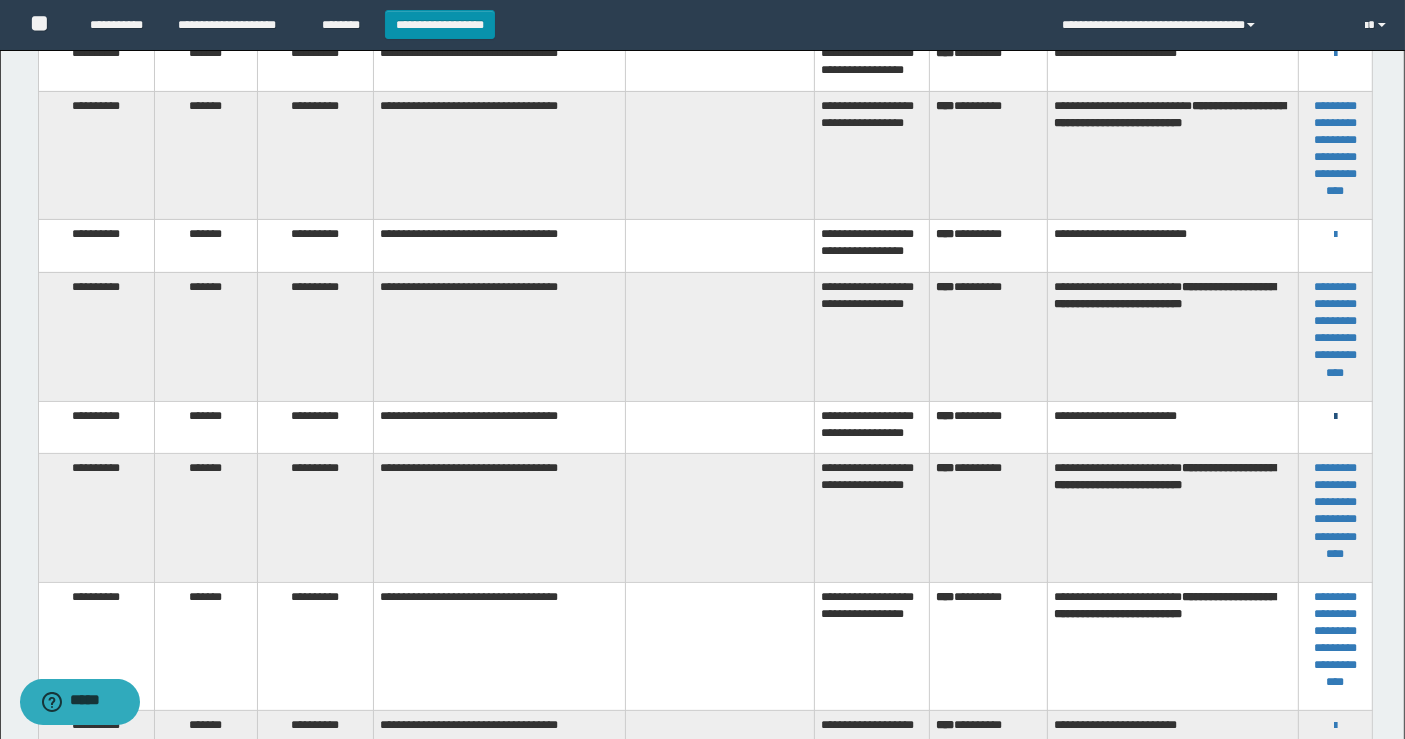 click at bounding box center [1335, 417] 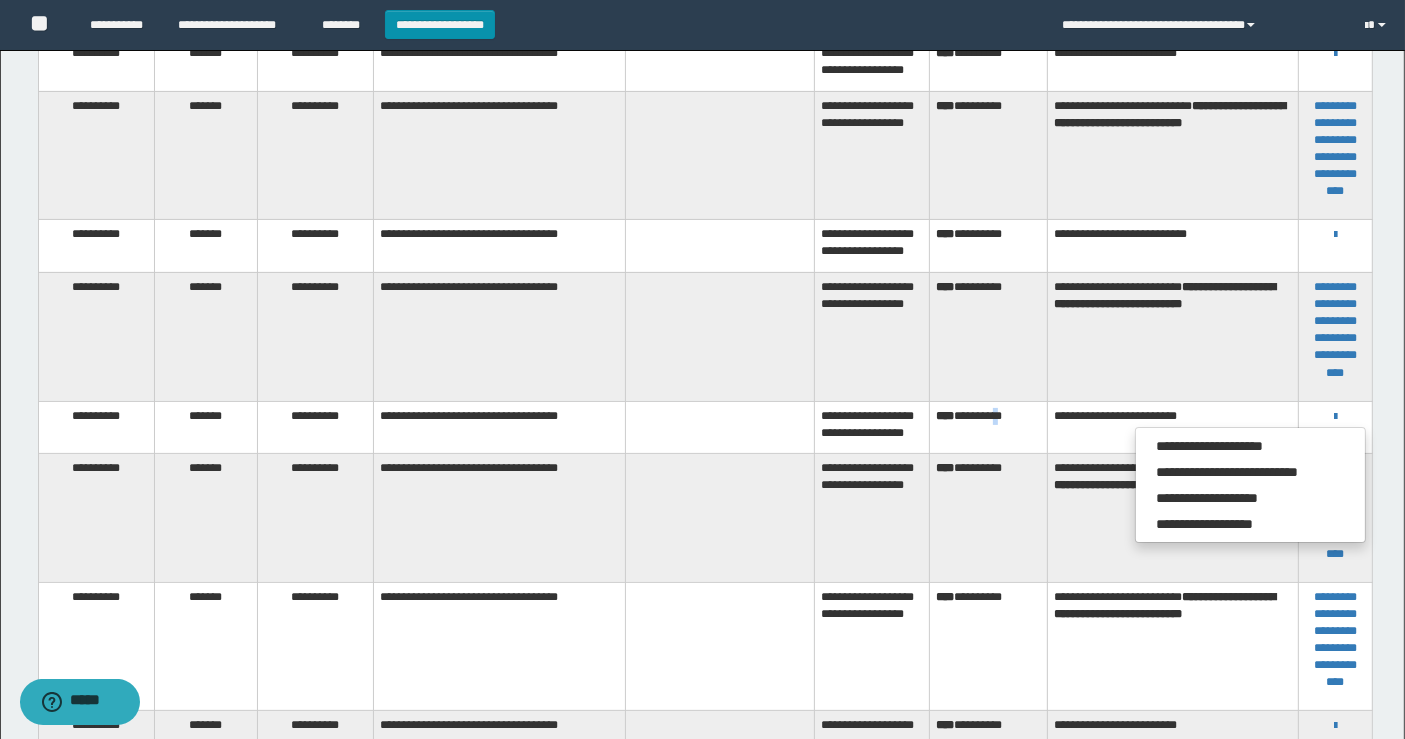 click on "**********" at bounding box center [988, 427] 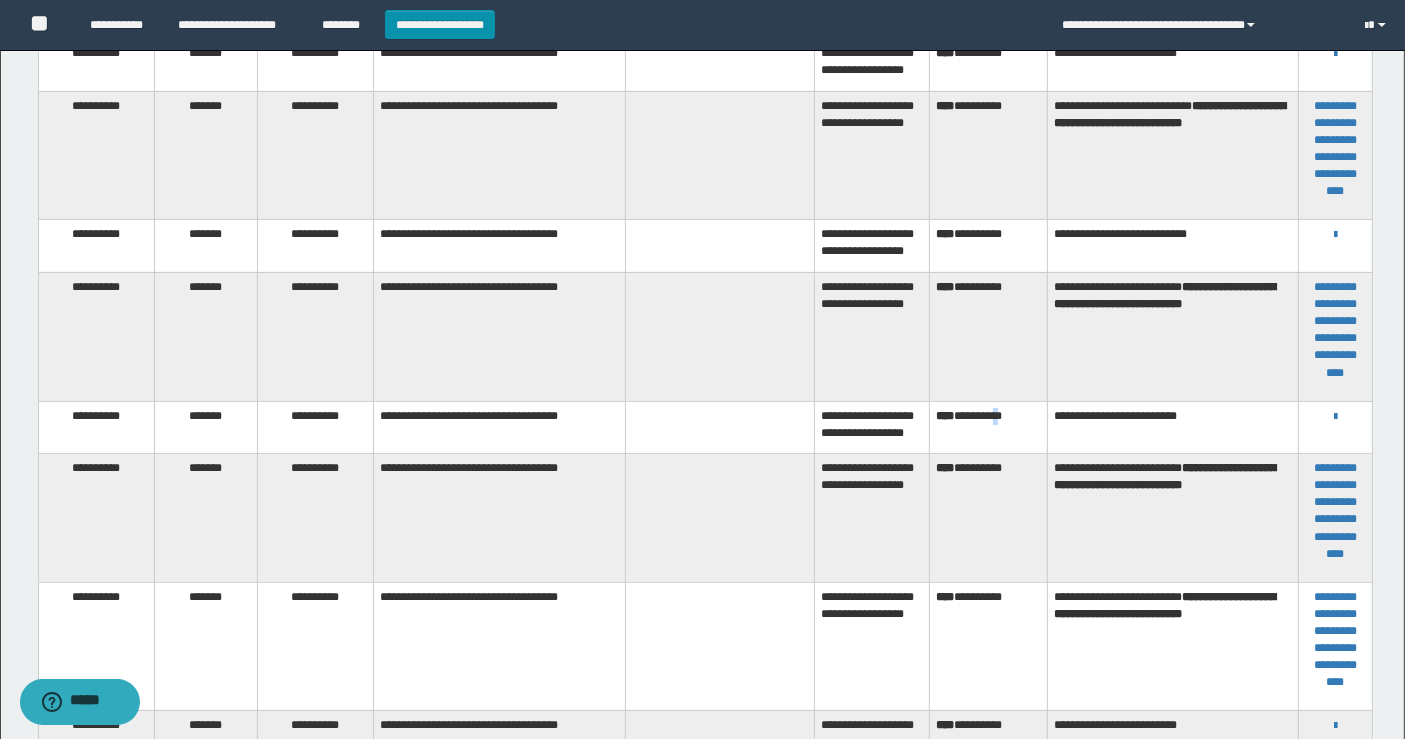 click on "**********" at bounding box center (988, 427) 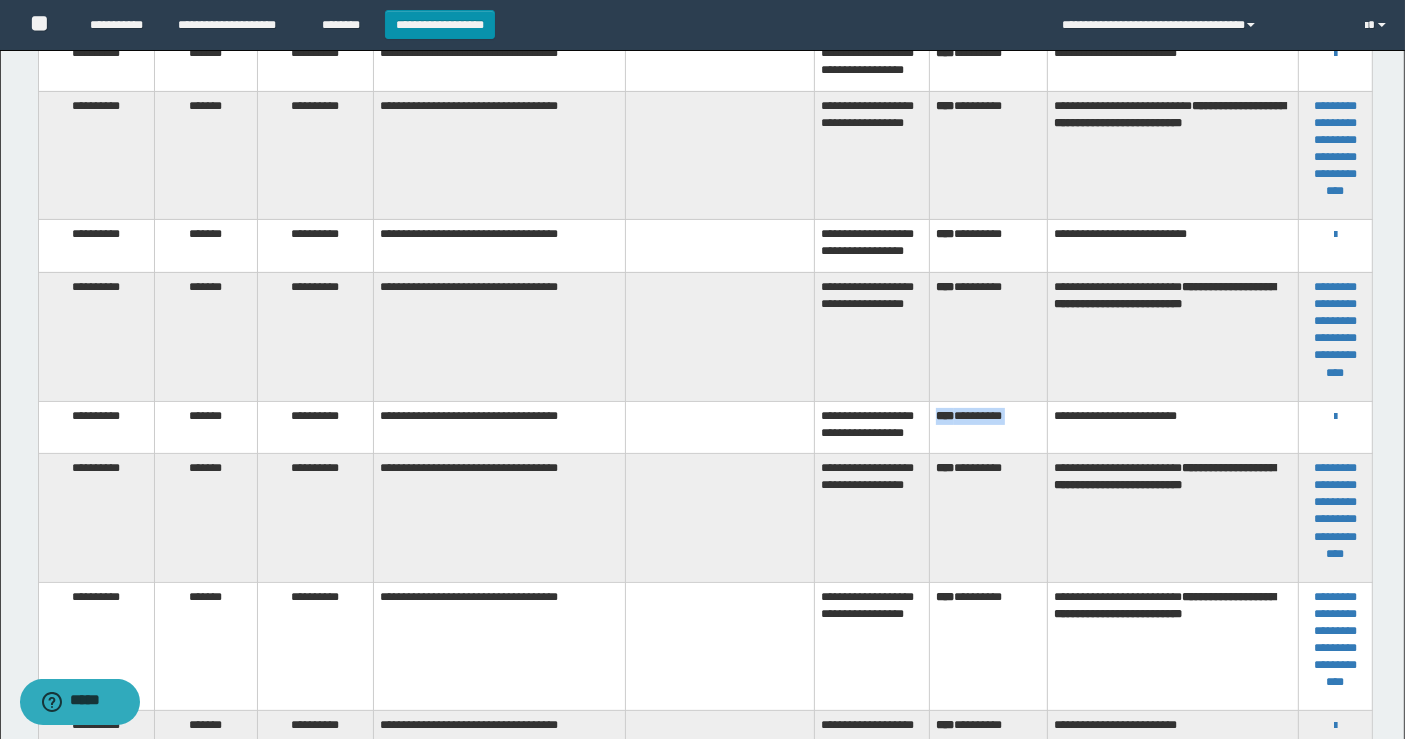 click on "**********" at bounding box center [988, 427] 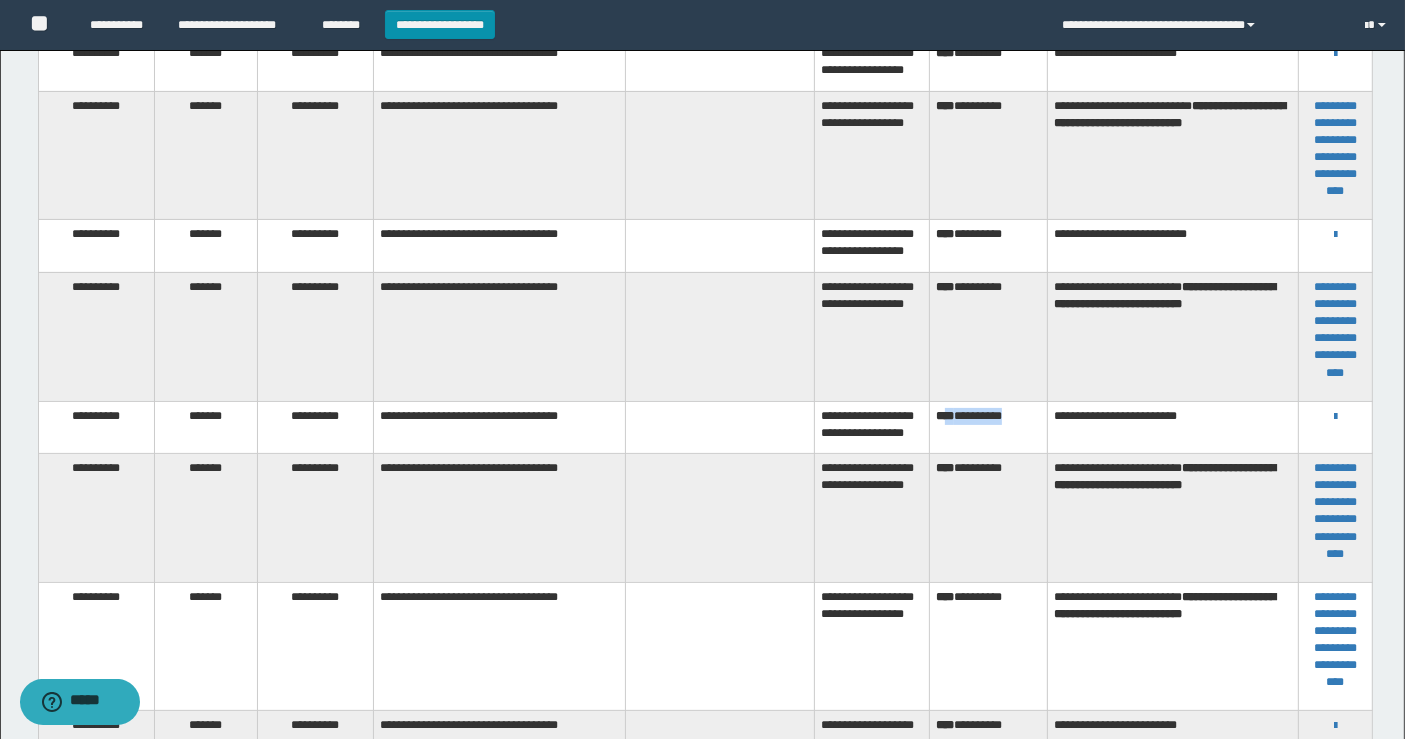 drag, startPoint x: 954, startPoint y: 415, endPoint x: 1036, endPoint y: 417, distance: 82.02438 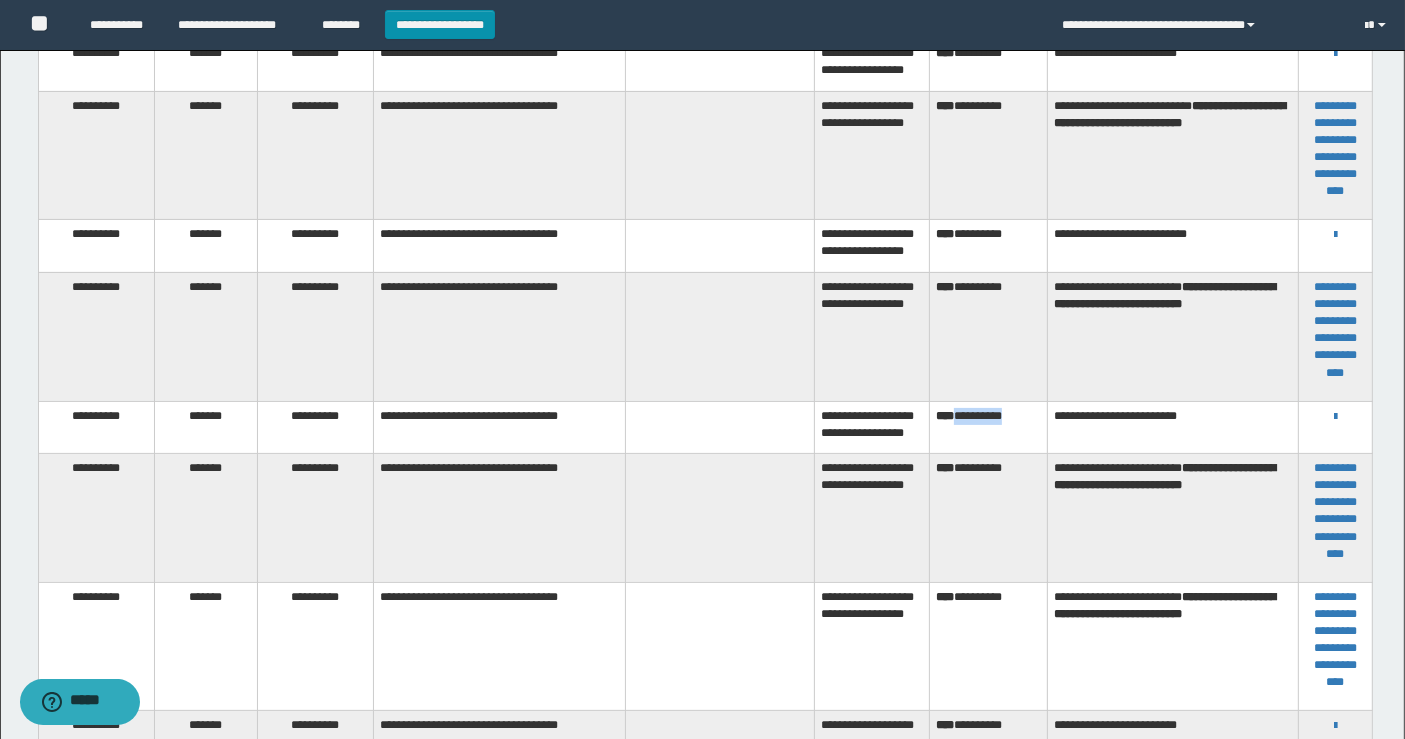 copy on "**********" 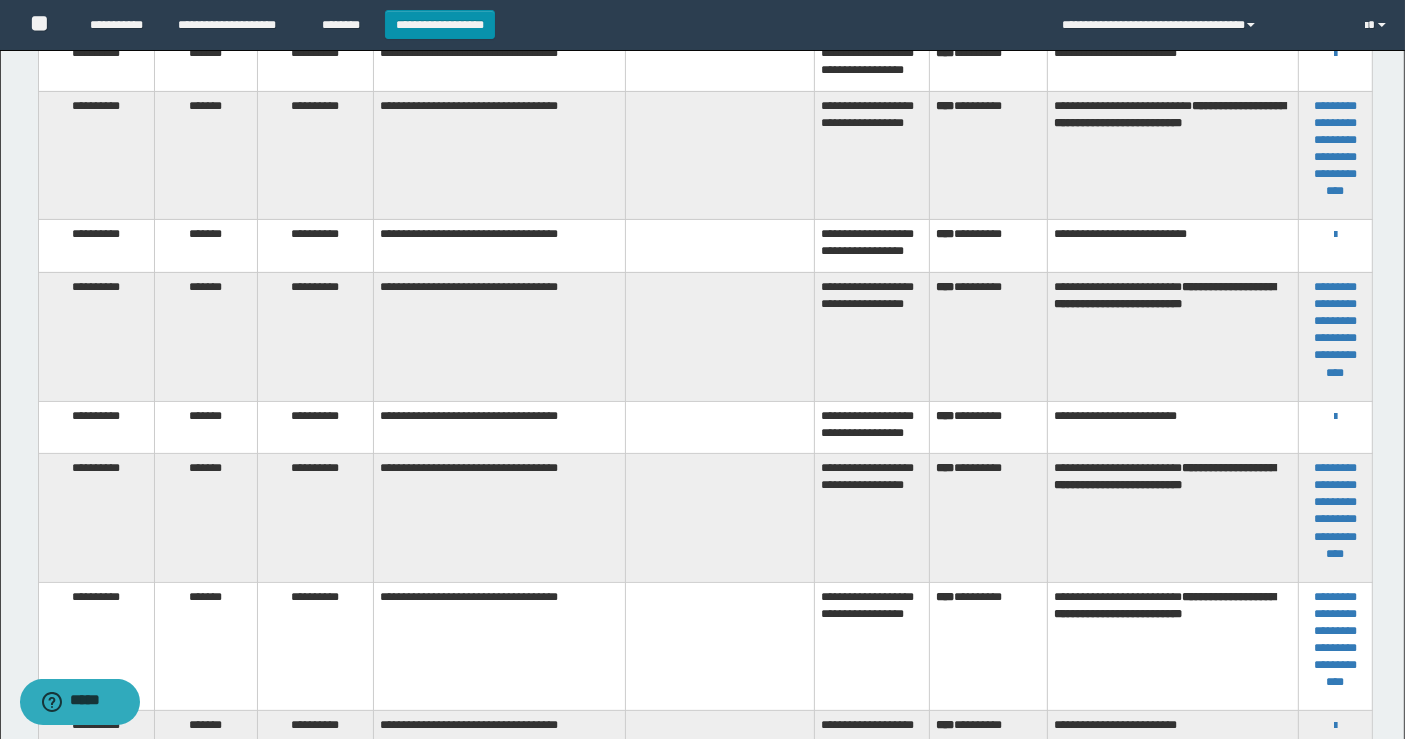 click on "**********" at bounding box center [988, 246] 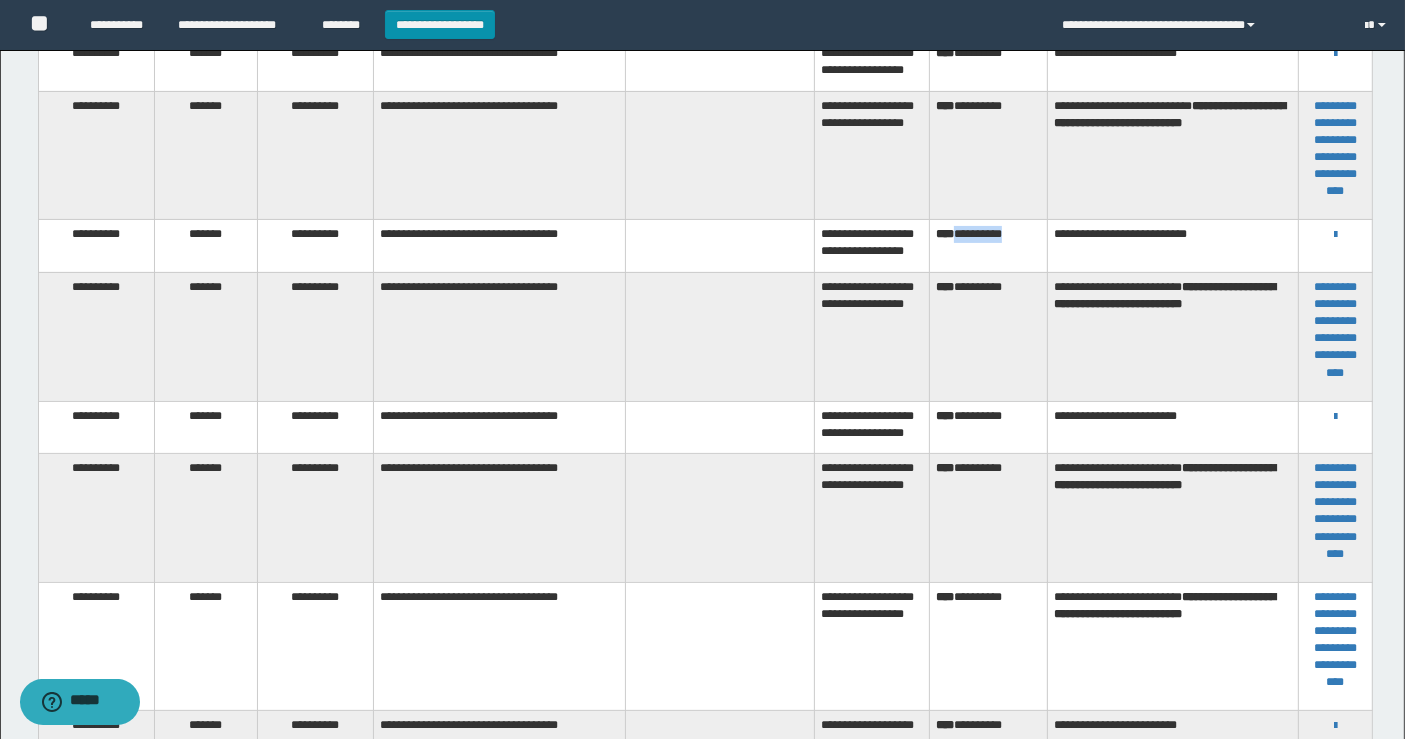 click on "**********" at bounding box center (988, 246) 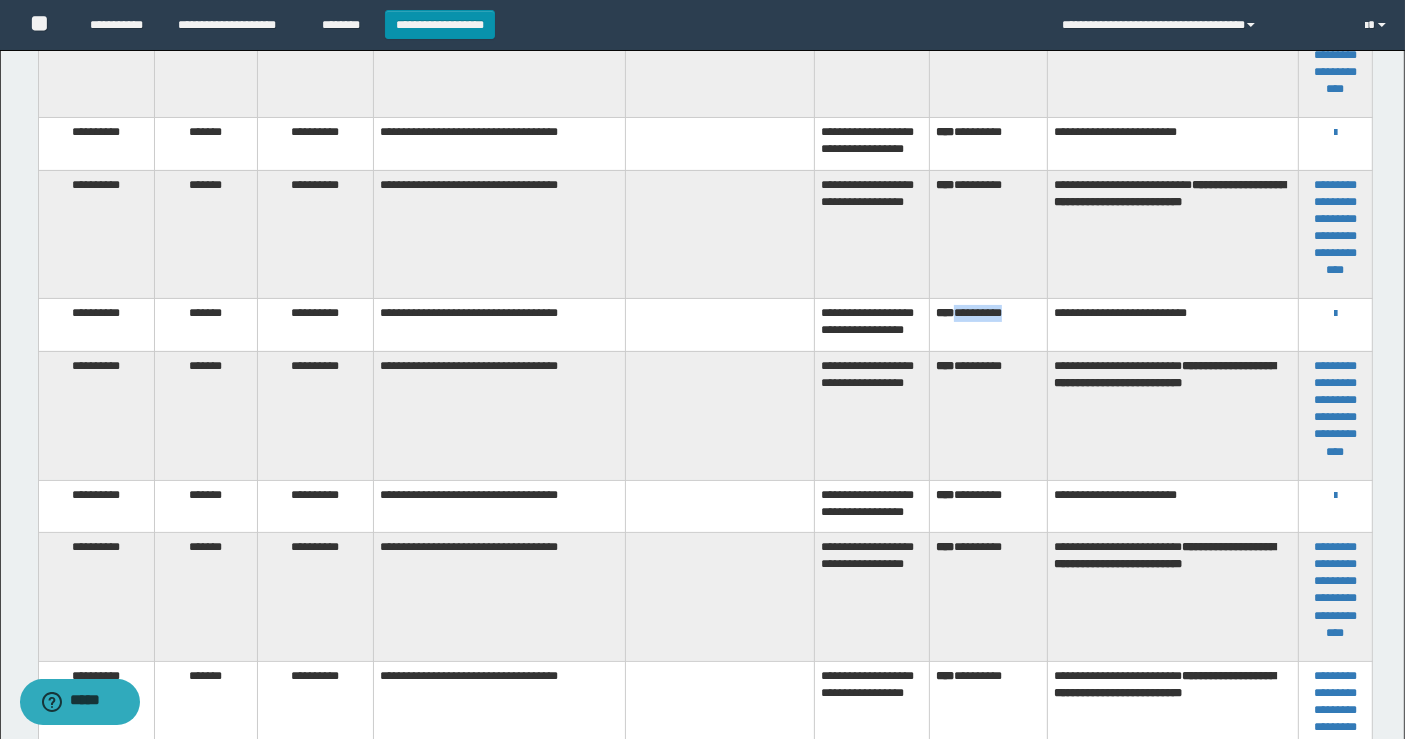 scroll, scrollTop: 222, scrollLeft: 0, axis: vertical 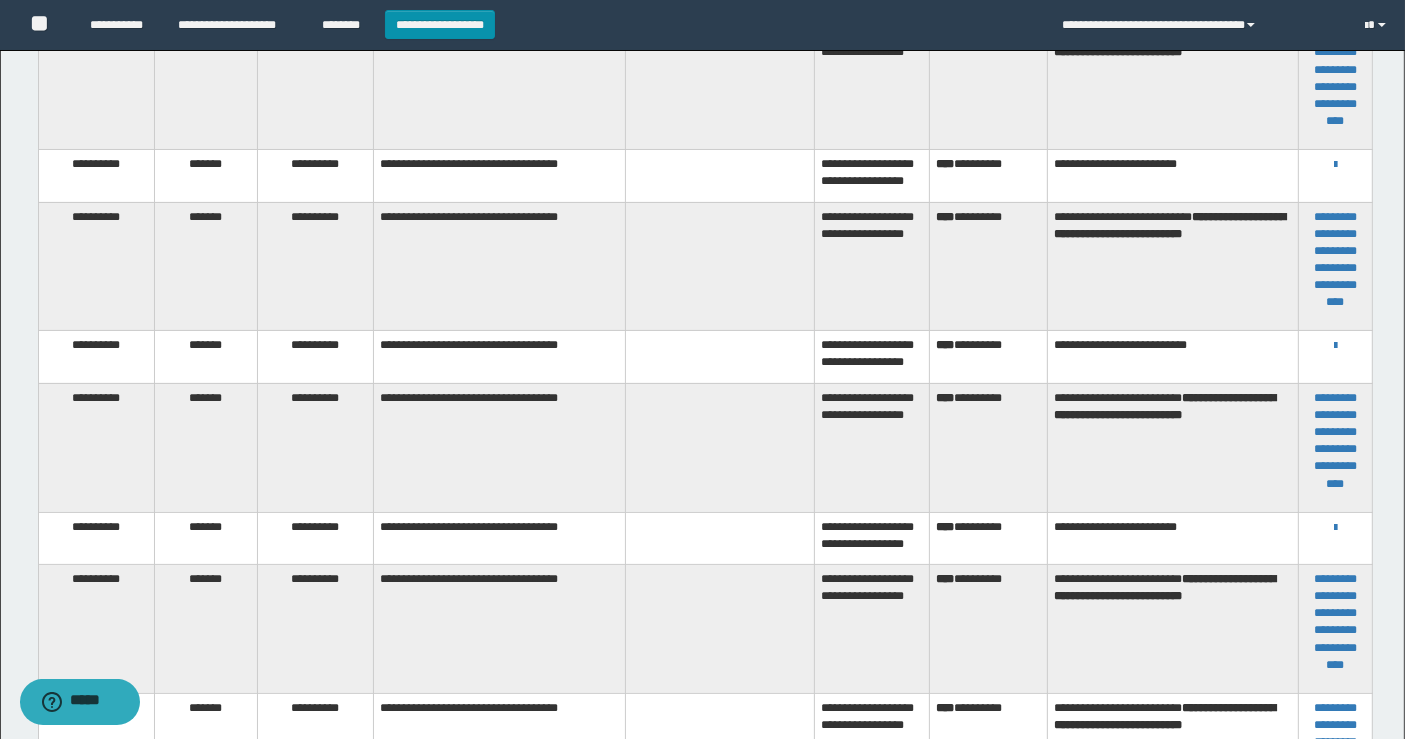 click on "**********" at bounding box center [988, 176] 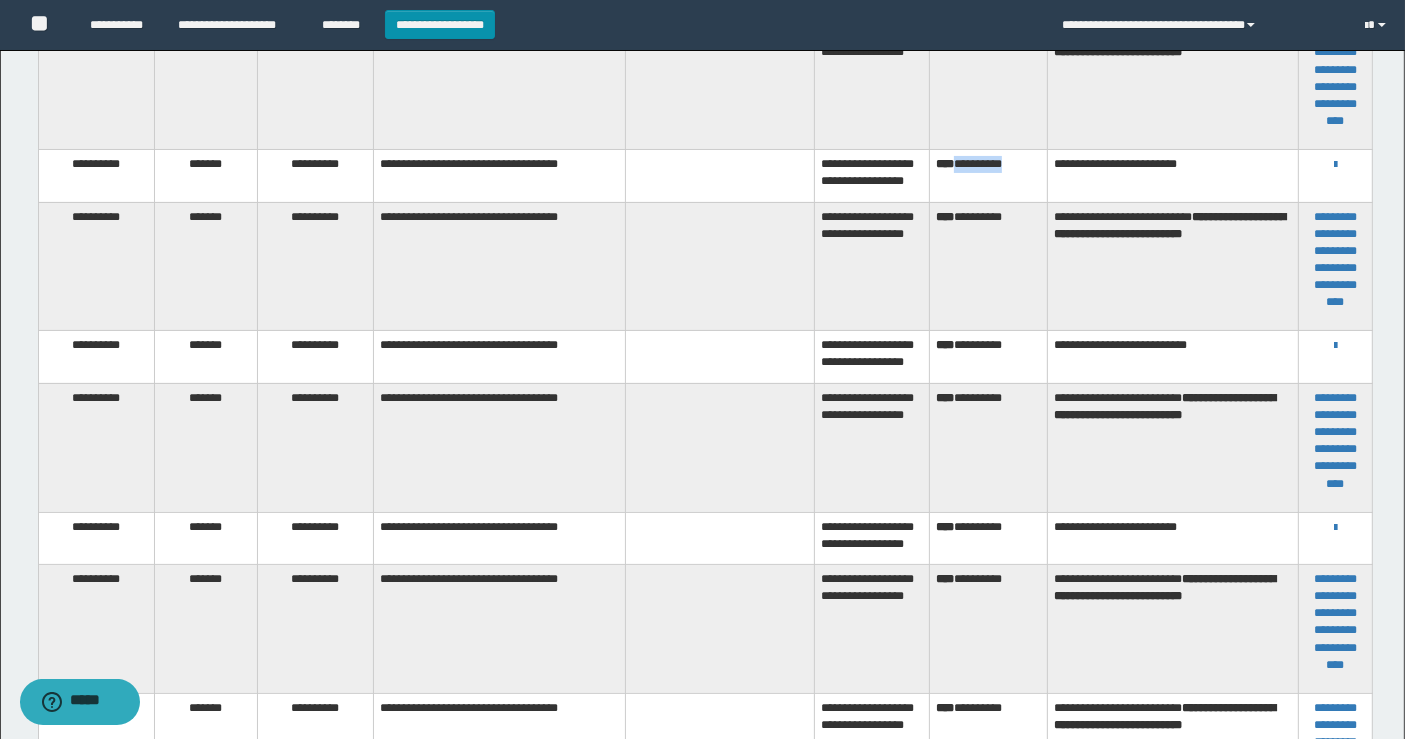 click on "**********" at bounding box center (988, 176) 